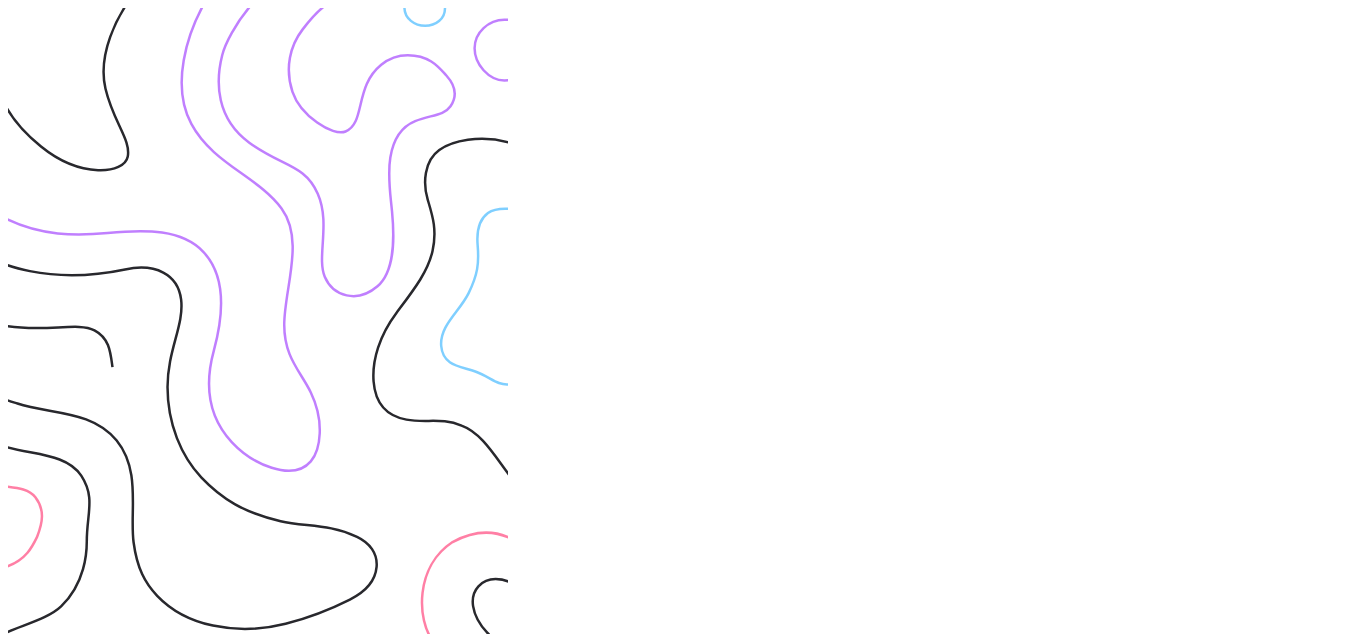 scroll, scrollTop: 0, scrollLeft: 0, axis: both 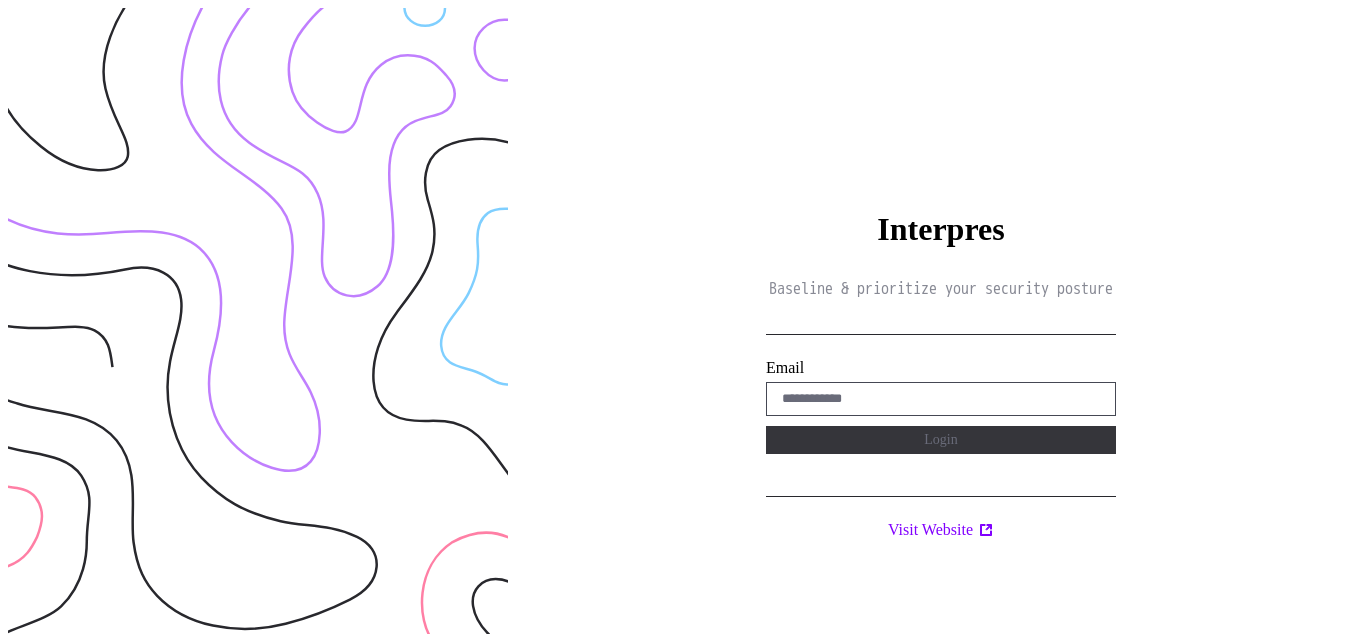 click on "Interpres Baseline & prioritize your security posture Email Login Visit Website" at bounding box center [941, 325] 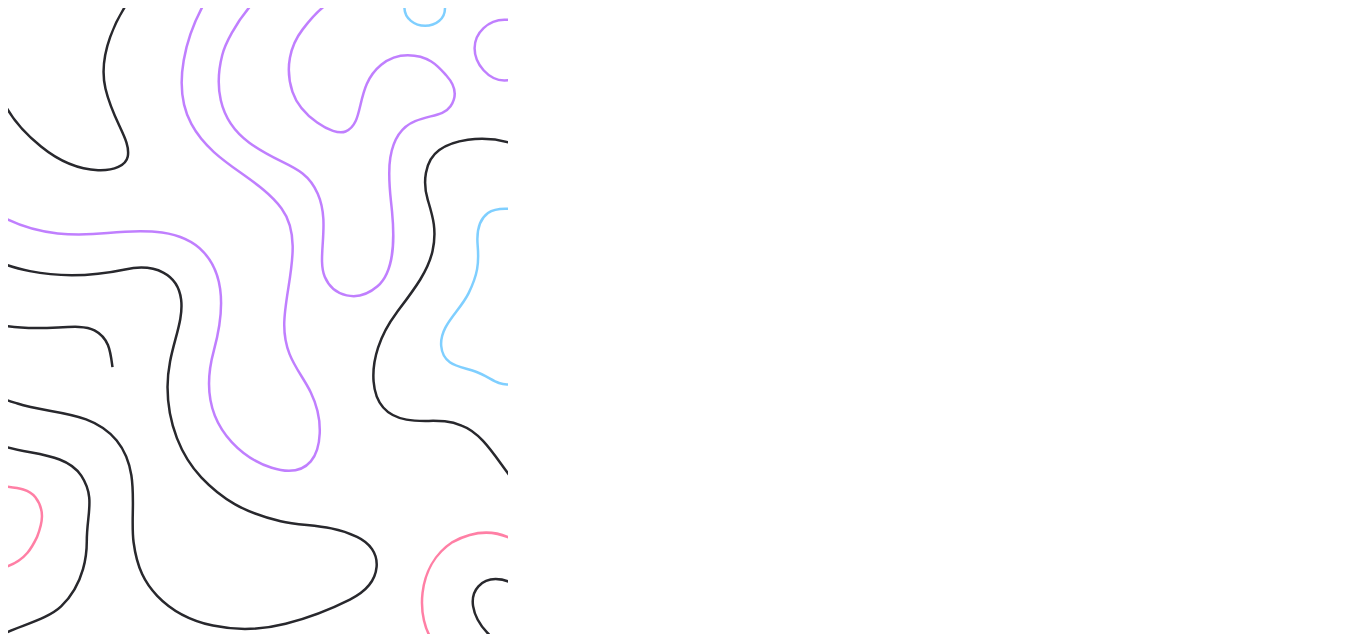 scroll, scrollTop: 0, scrollLeft: 0, axis: both 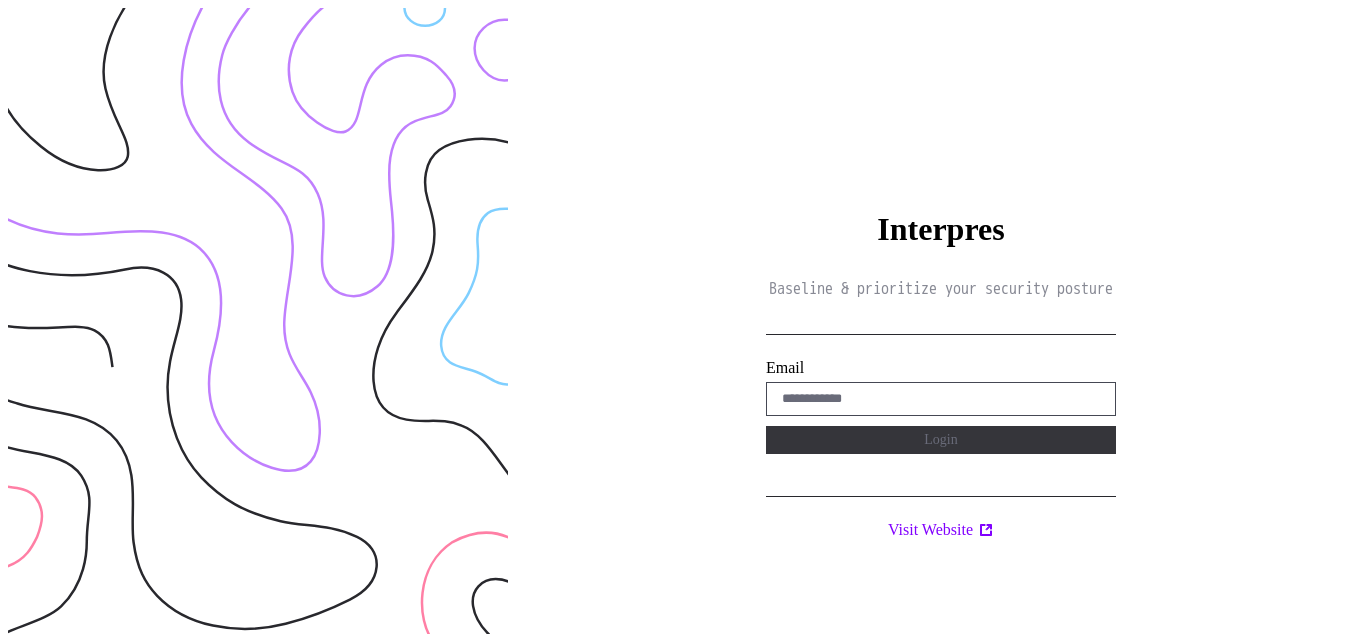 click on "Interpres Baseline & prioritize your security posture Email Login Visit Website" at bounding box center (941, 325) 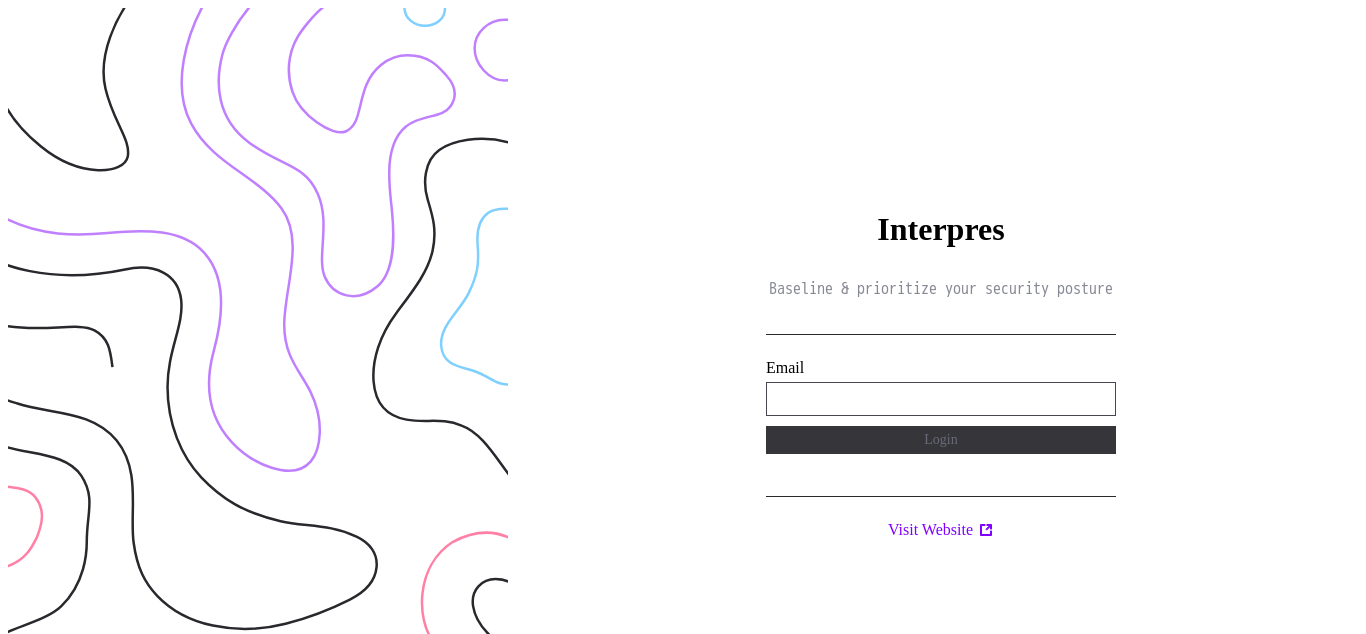 type on "**********" 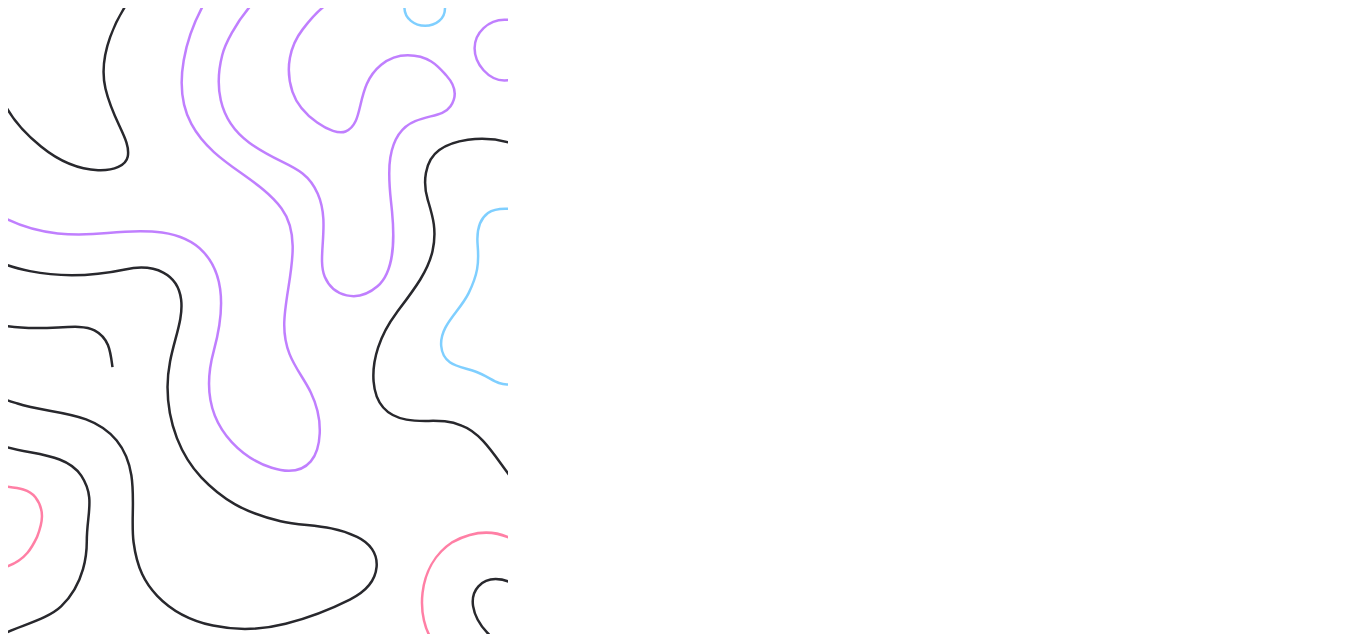 scroll, scrollTop: 0, scrollLeft: 0, axis: both 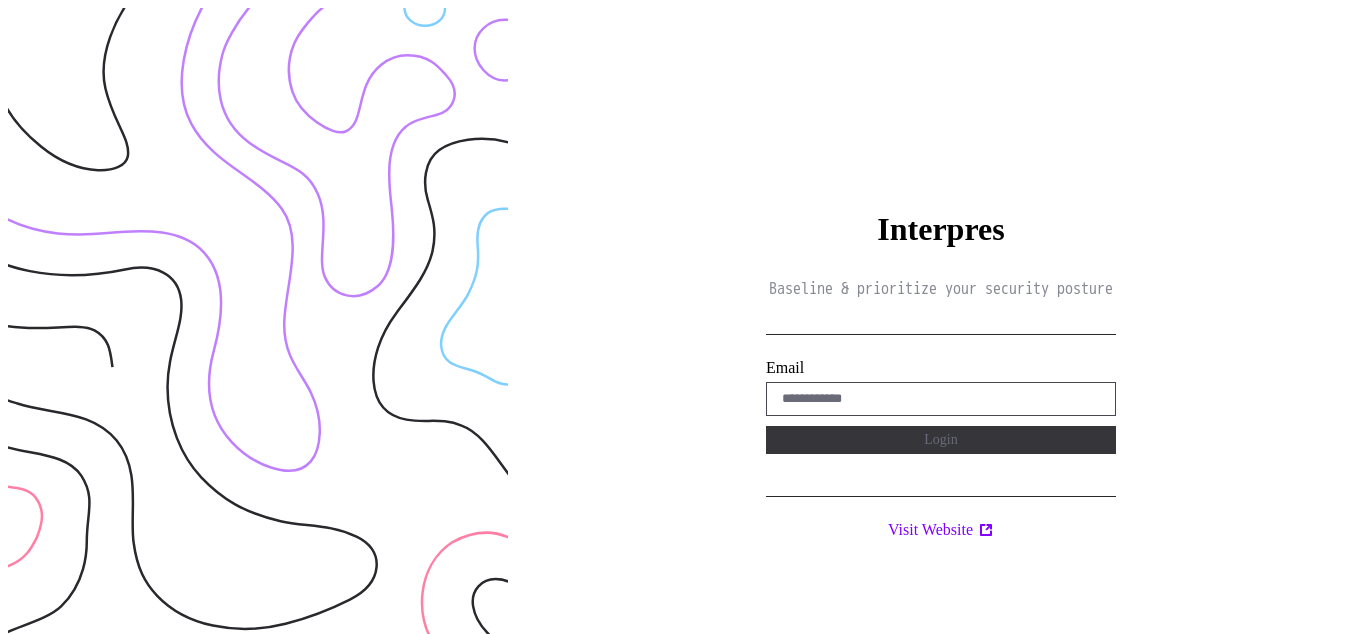 click on "Interpres Baseline & prioritize your security posture Email Login Visit Website" at bounding box center [941, 325] 